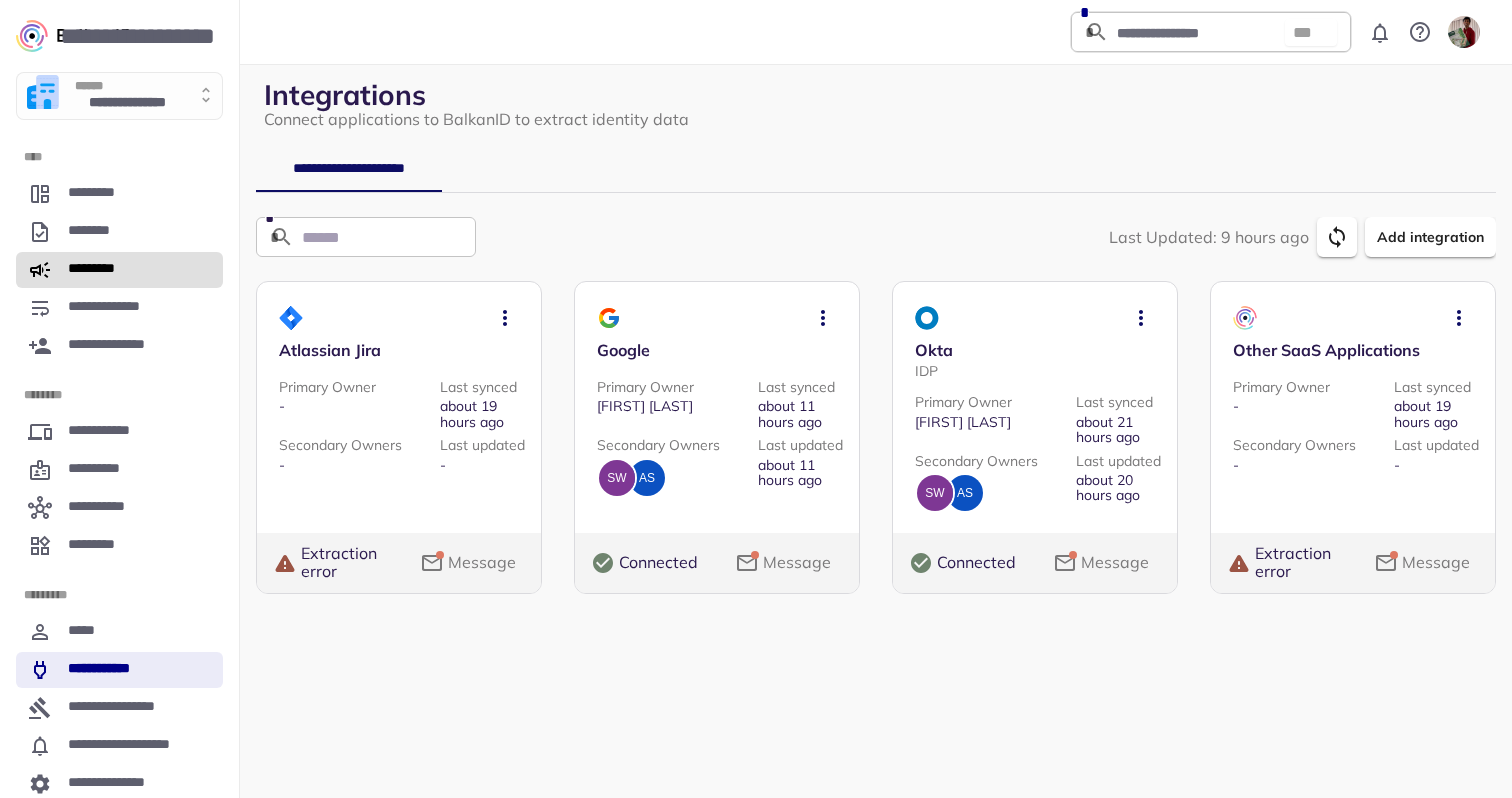 scroll, scrollTop: 0, scrollLeft: 0, axis: both 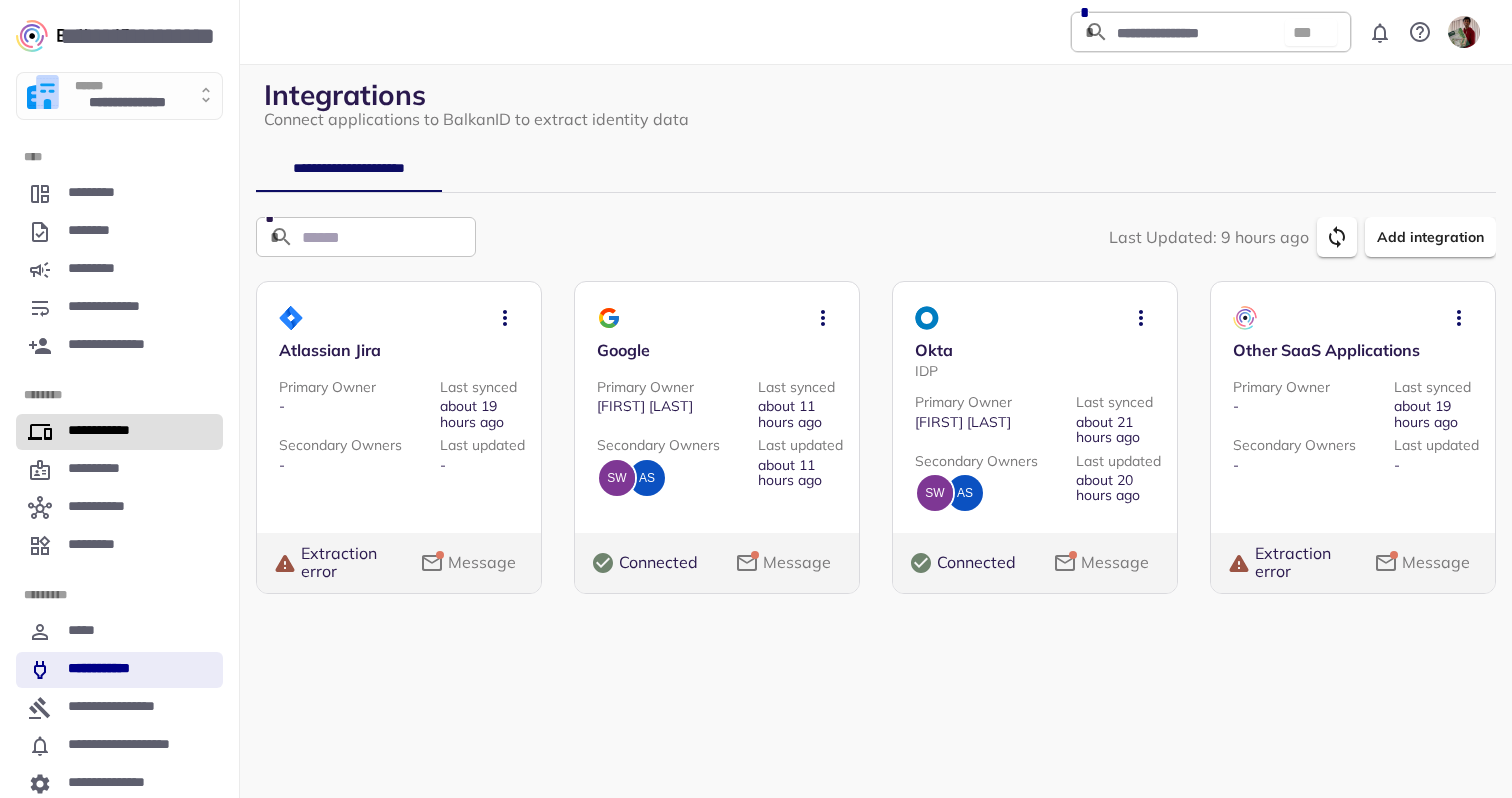 click on "**********" at bounding box center [107, 432] 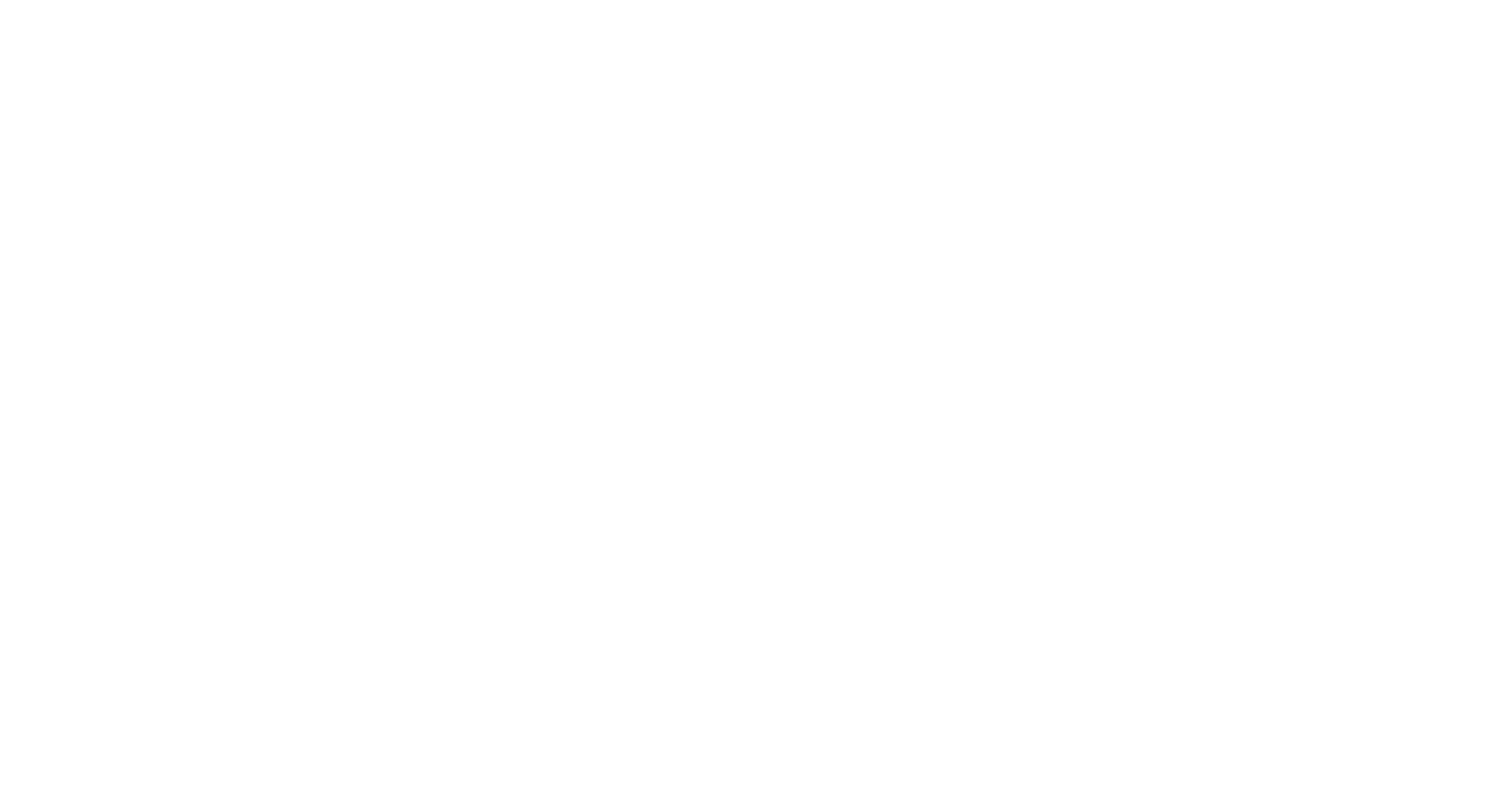 click at bounding box center (756, 0) 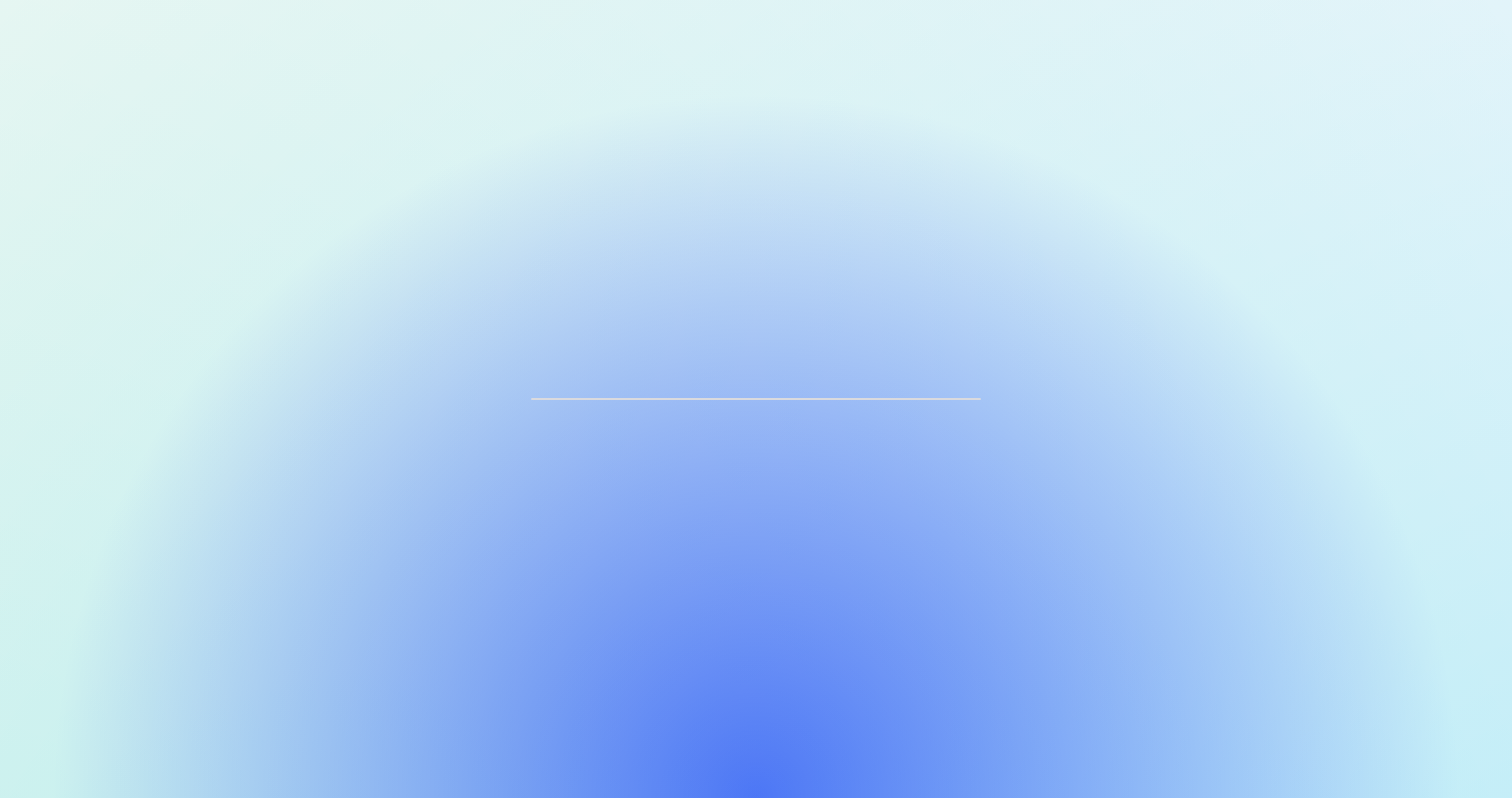 scroll, scrollTop: 0, scrollLeft: 0, axis: both 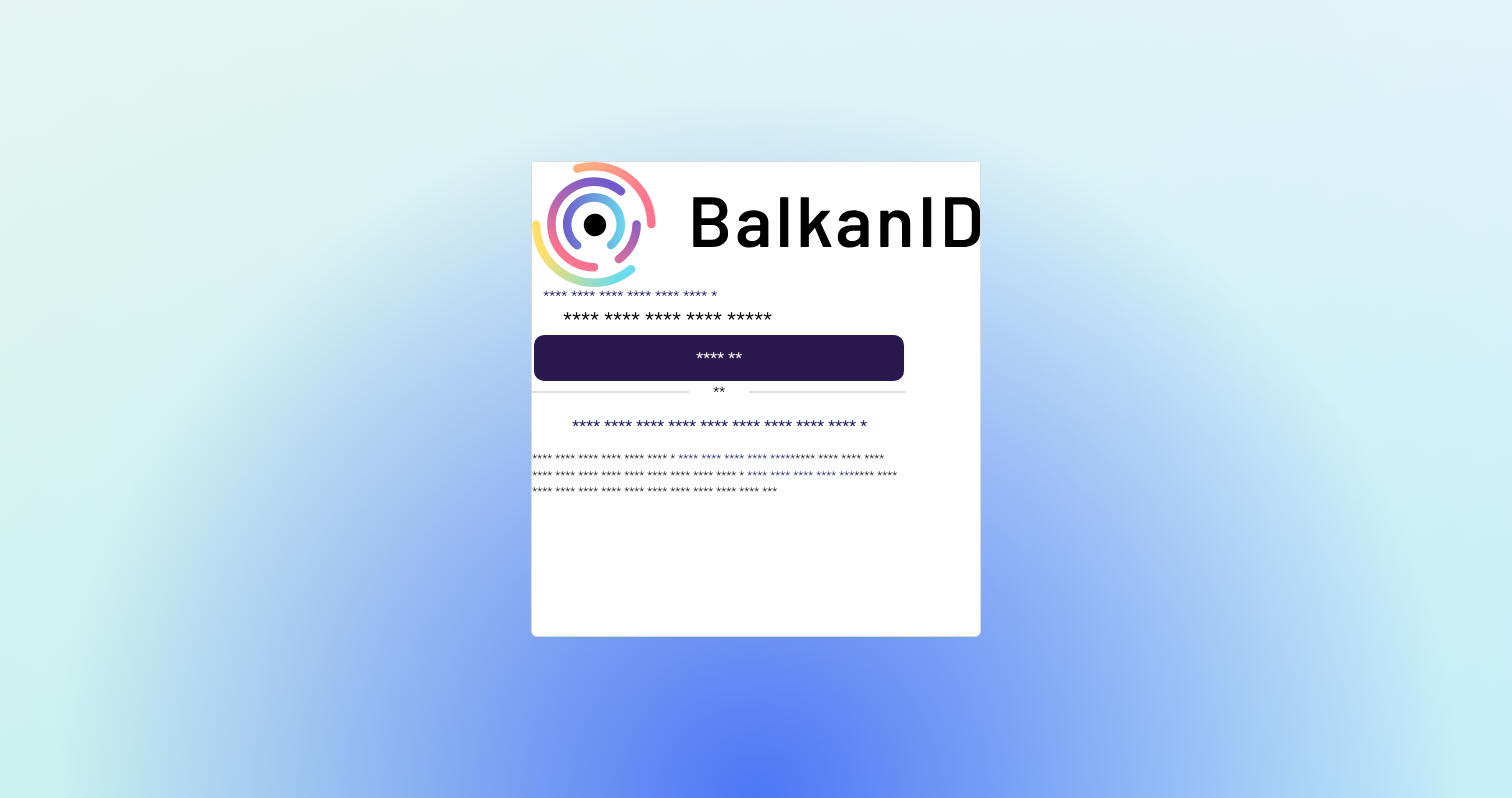 click on "*******" at bounding box center [719, 358] 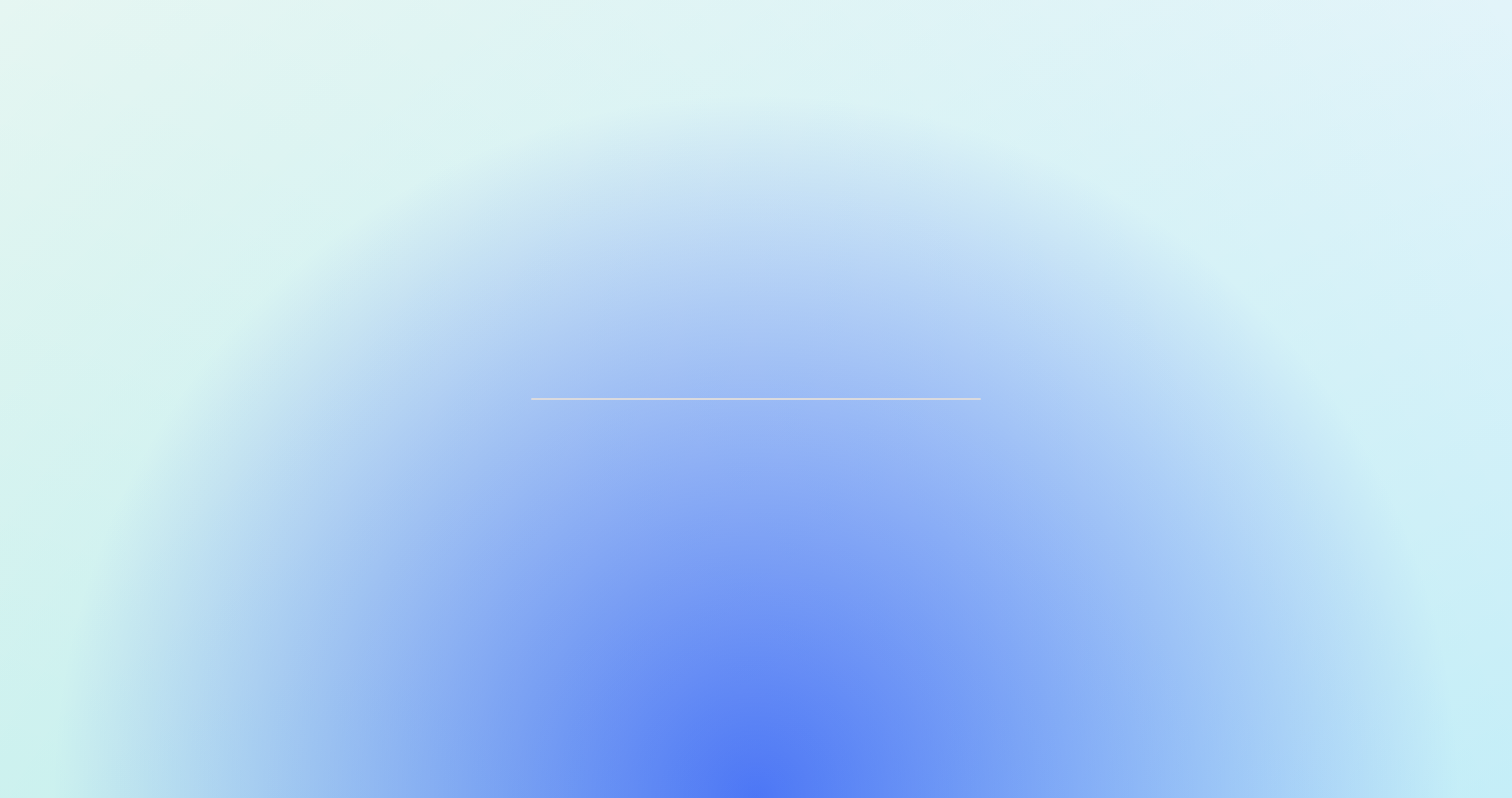 scroll, scrollTop: 0, scrollLeft: 0, axis: both 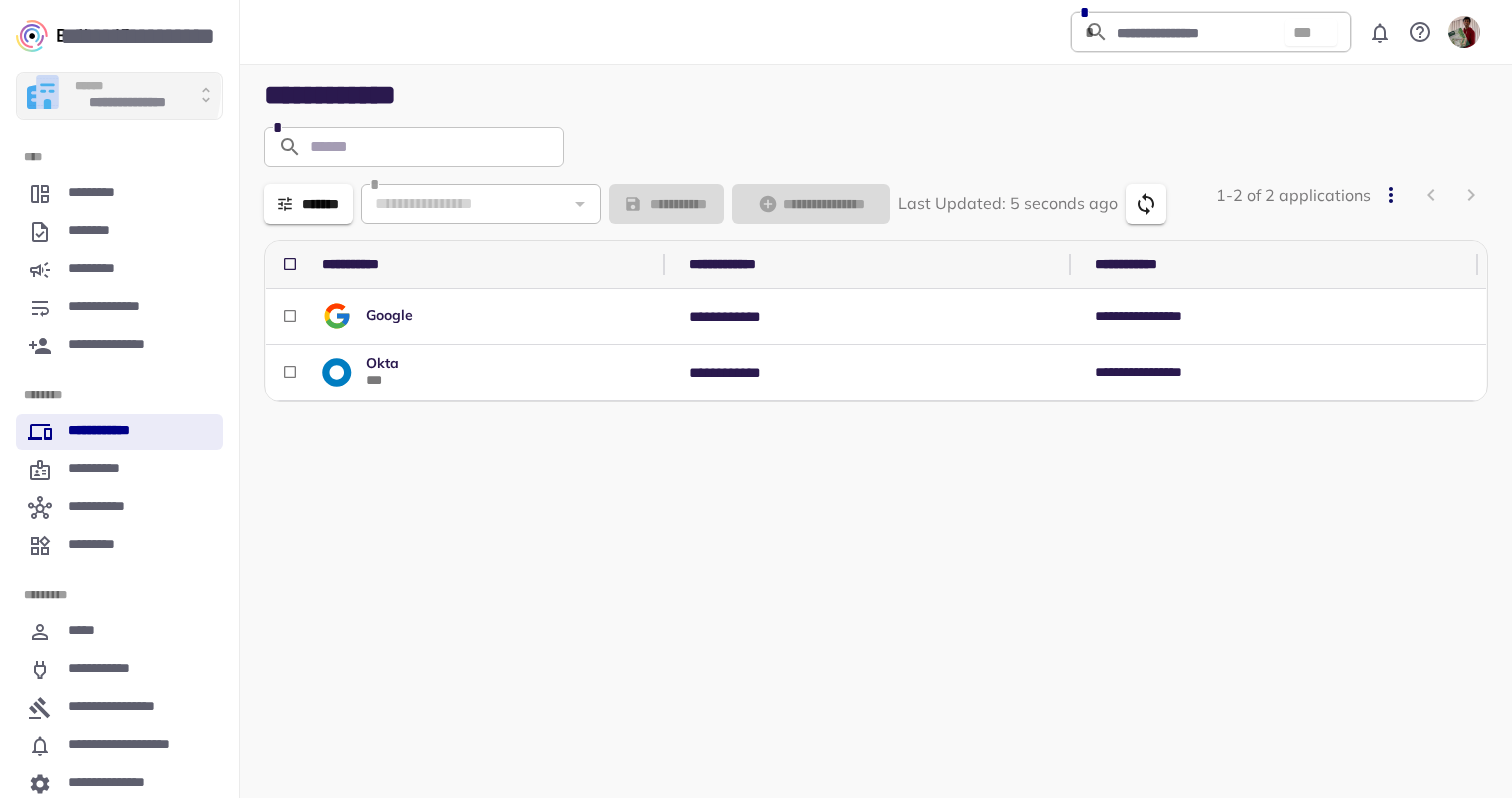 click on "******" at bounding box center [127, 87] 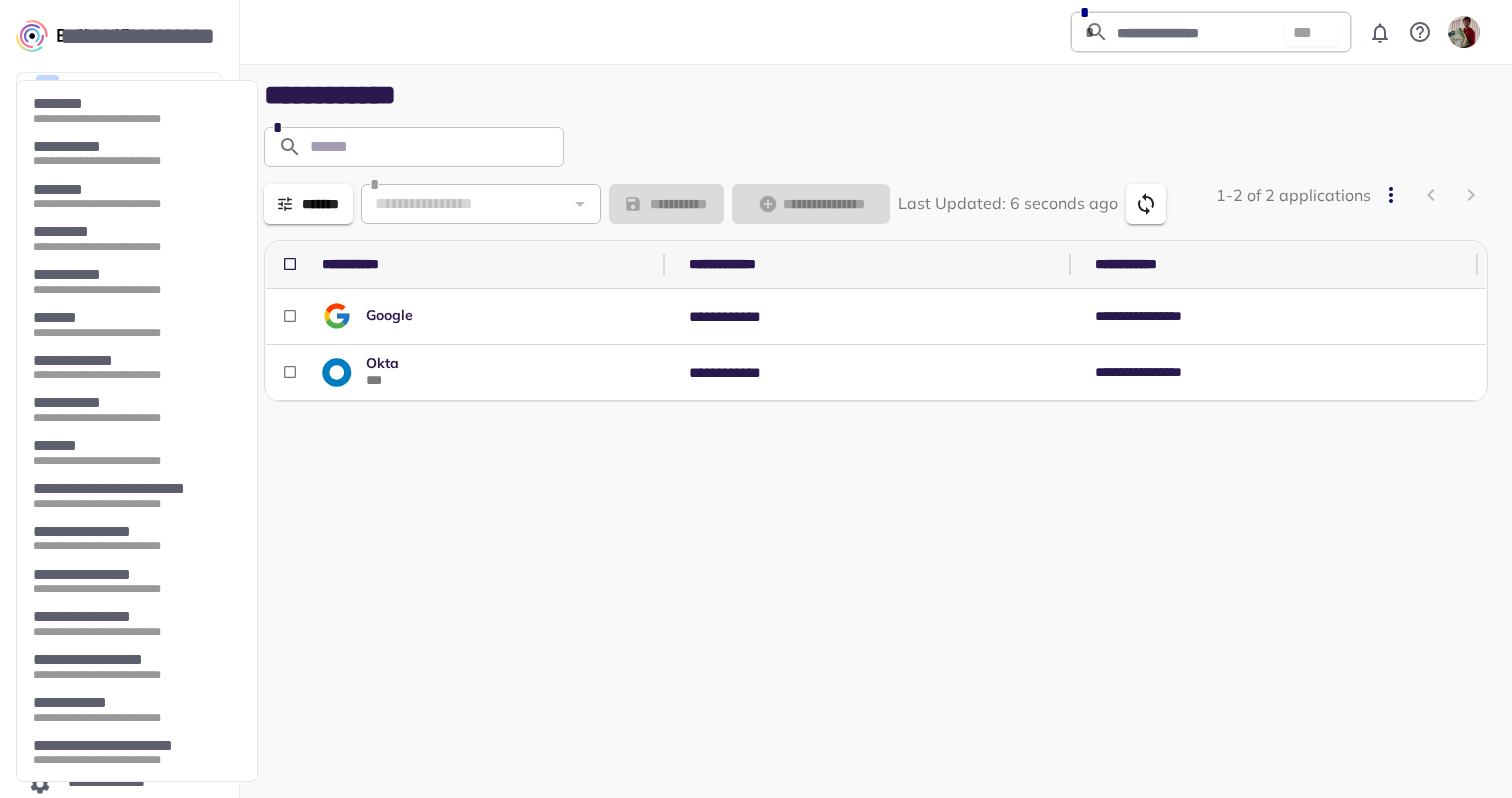 click on "**********" at bounding box center (136, 418) 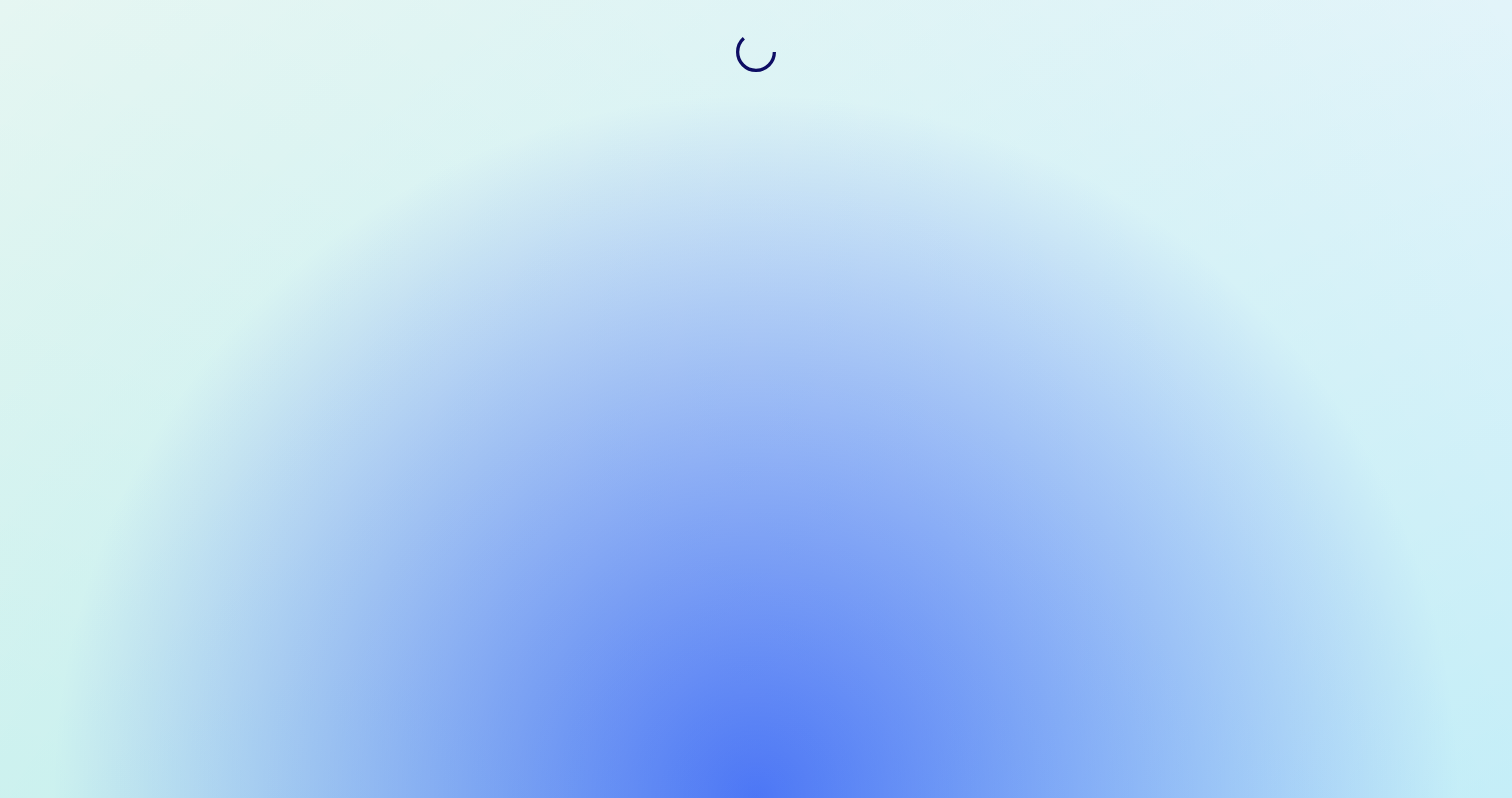 scroll, scrollTop: 0, scrollLeft: 0, axis: both 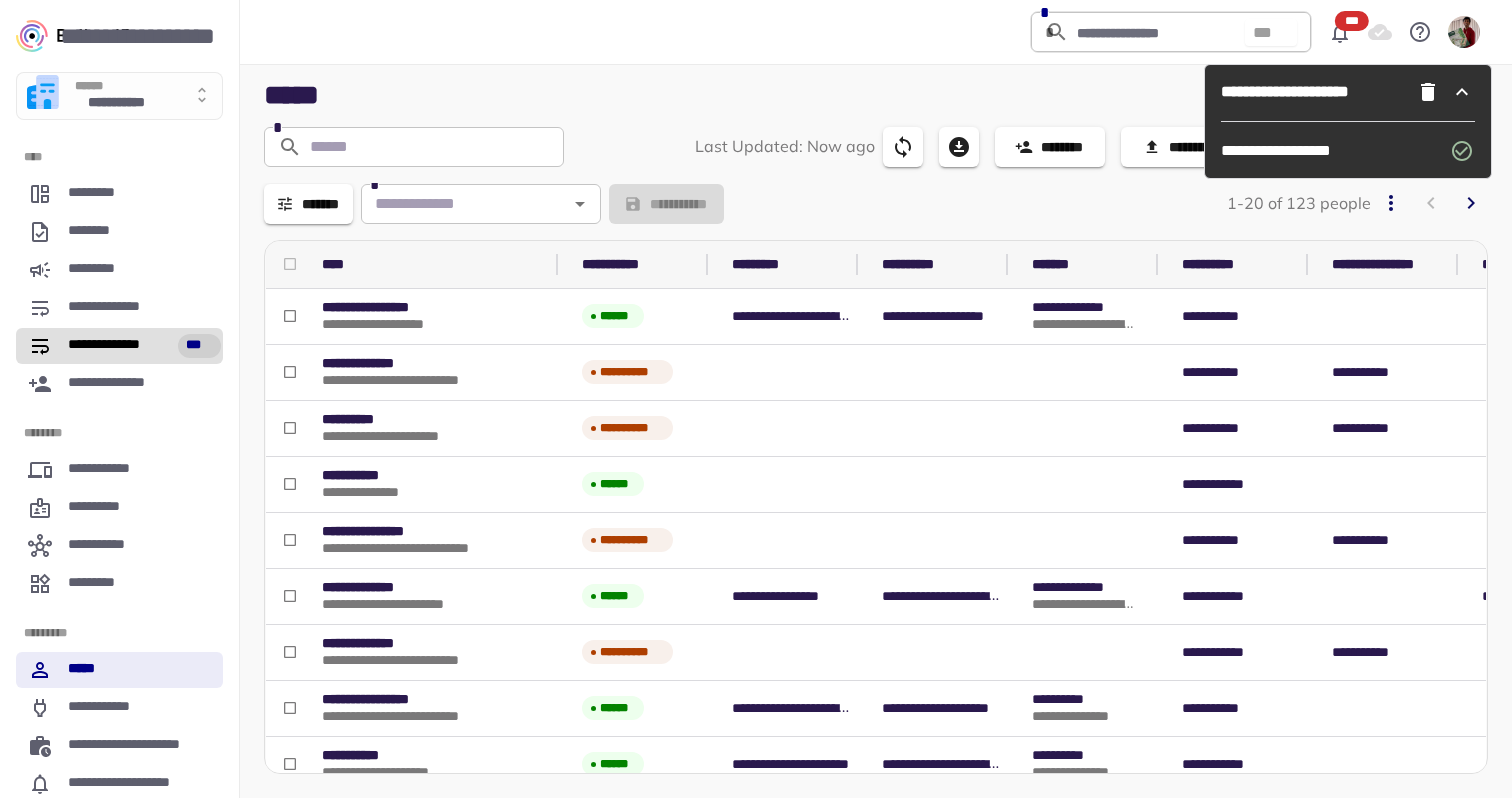 click on "**********" at bounding box center [115, 346] 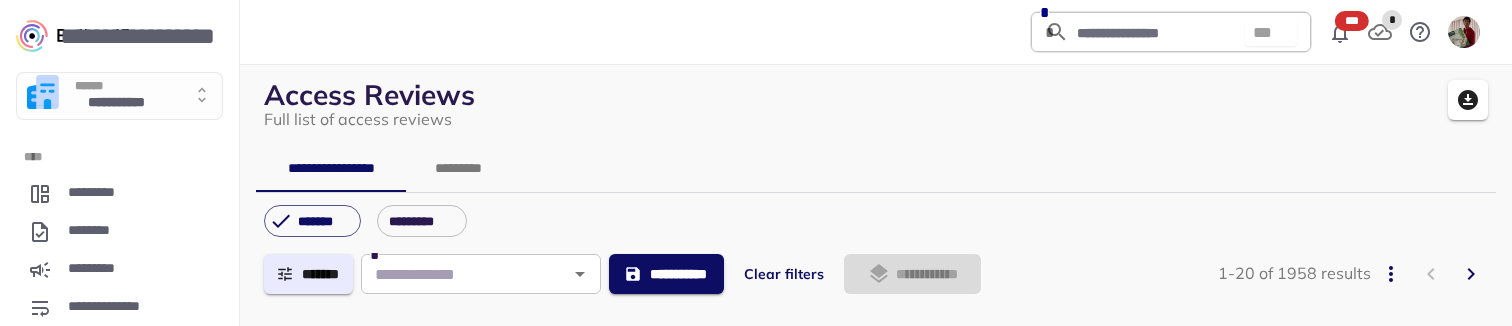click on "**********" at bounding box center (876, 191) 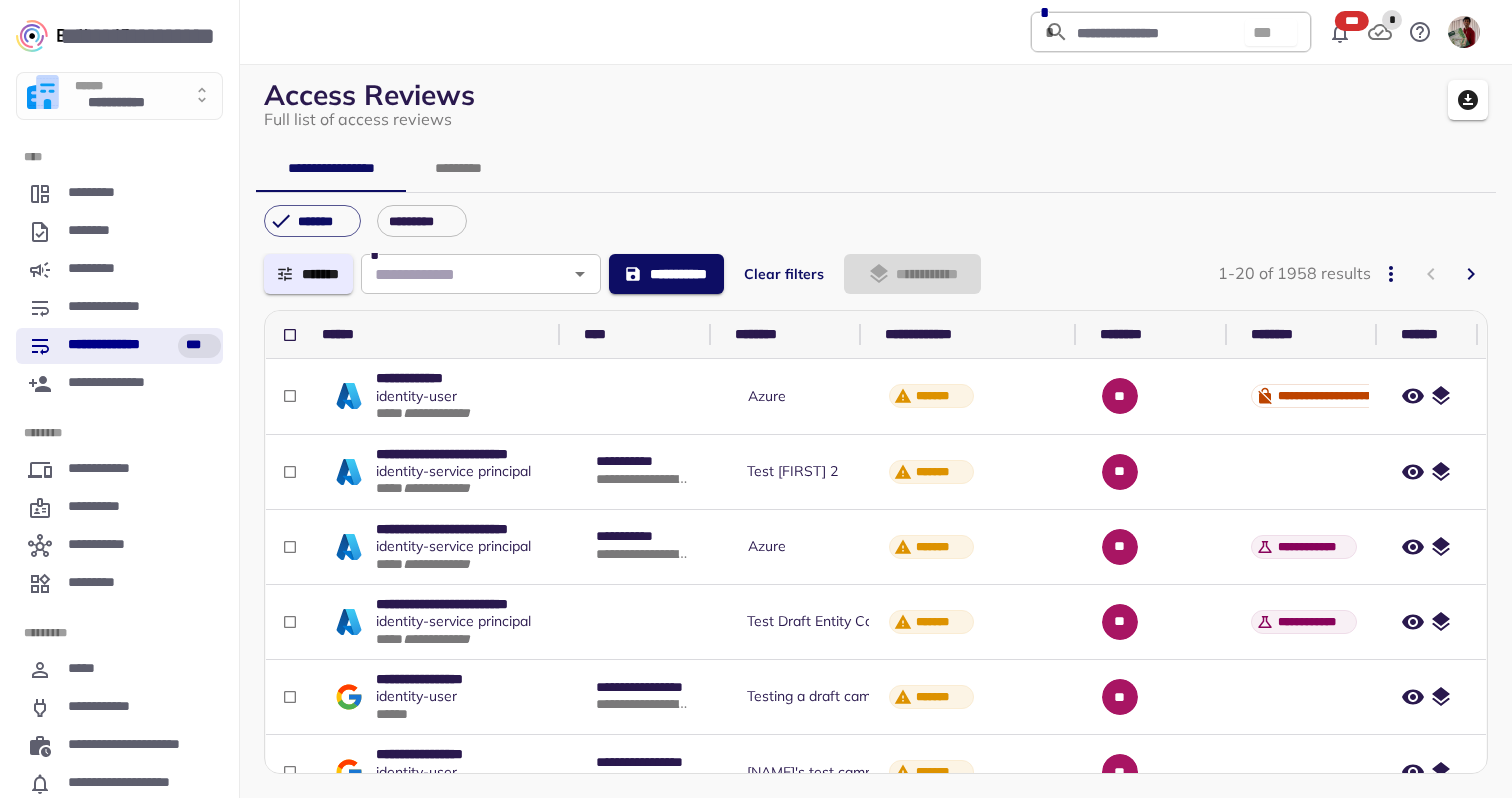 click on "**" at bounding box center (1159, 396) 